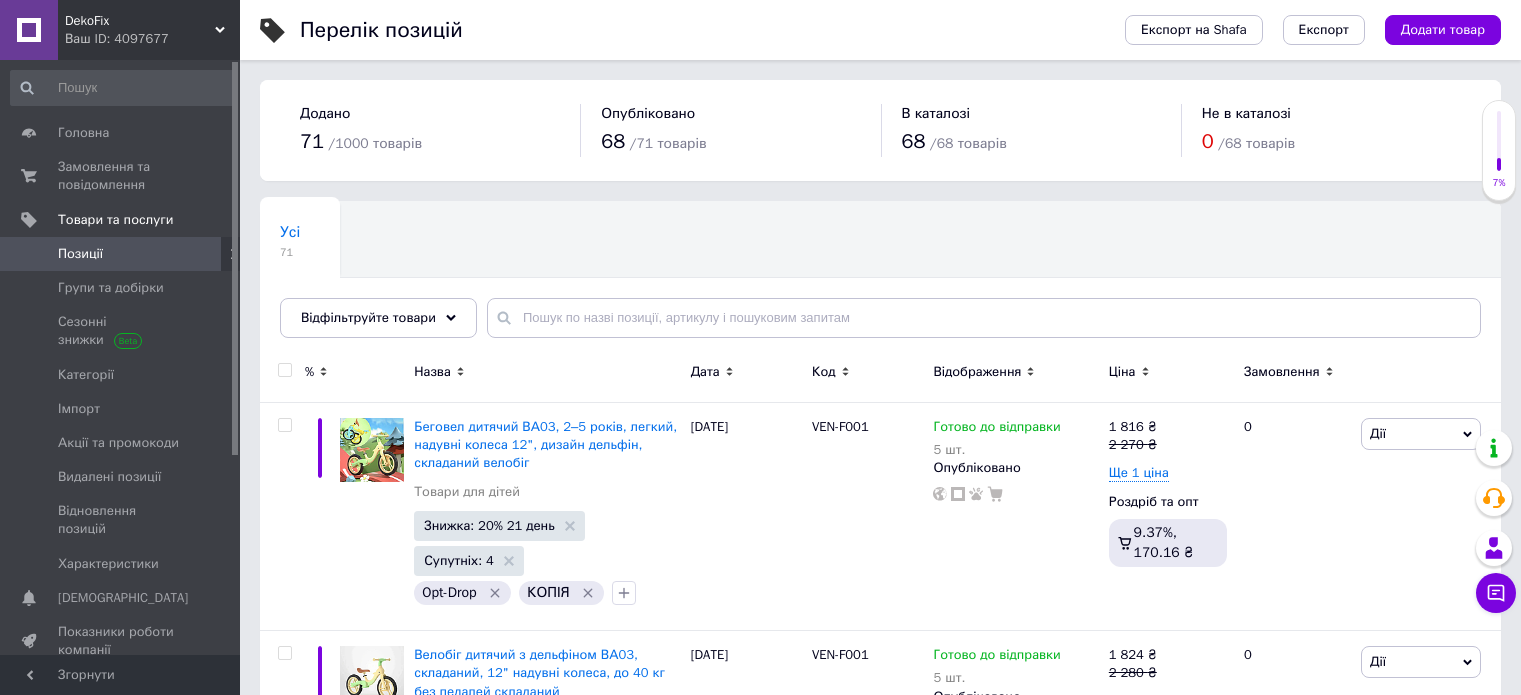 scroll, scrollTop: 0, scrollLeft: 0, axis: both 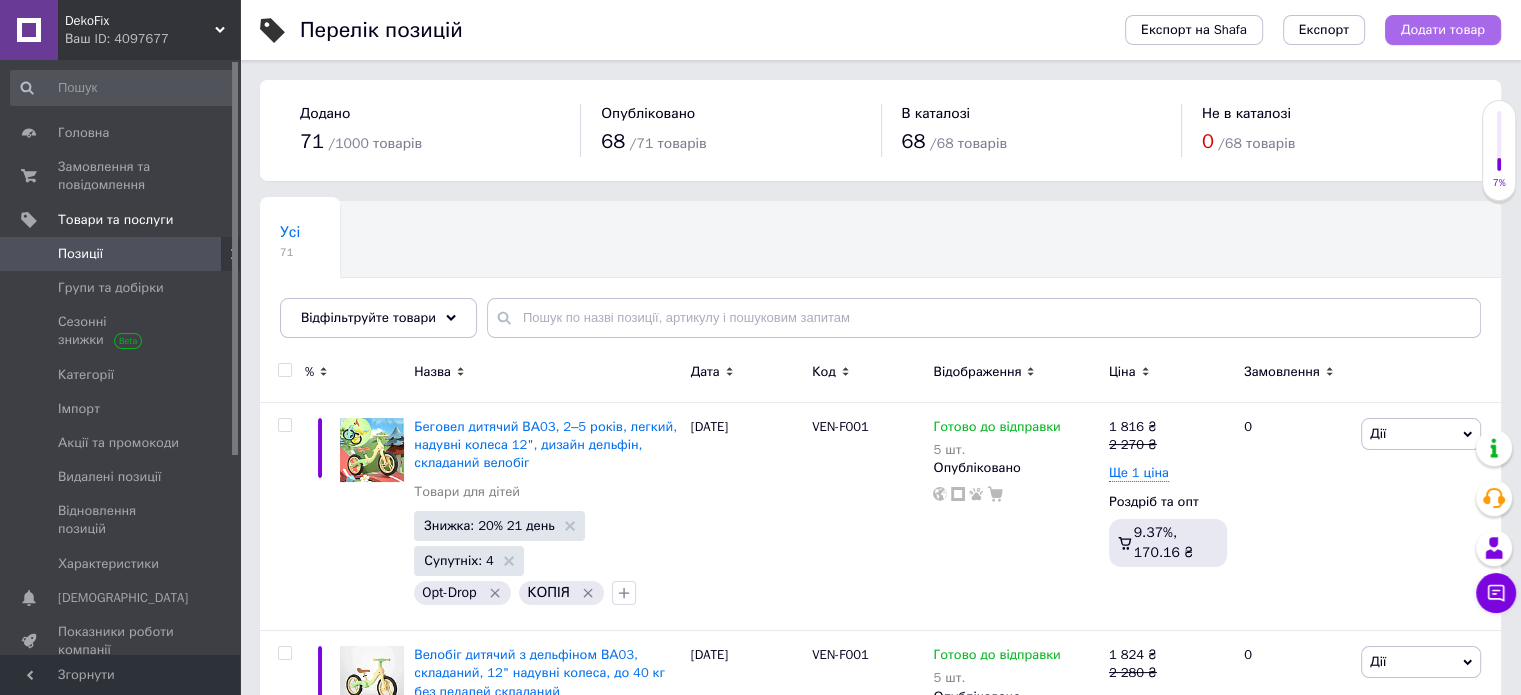 click on "Додати товар" at bounding box center (1443, 30) 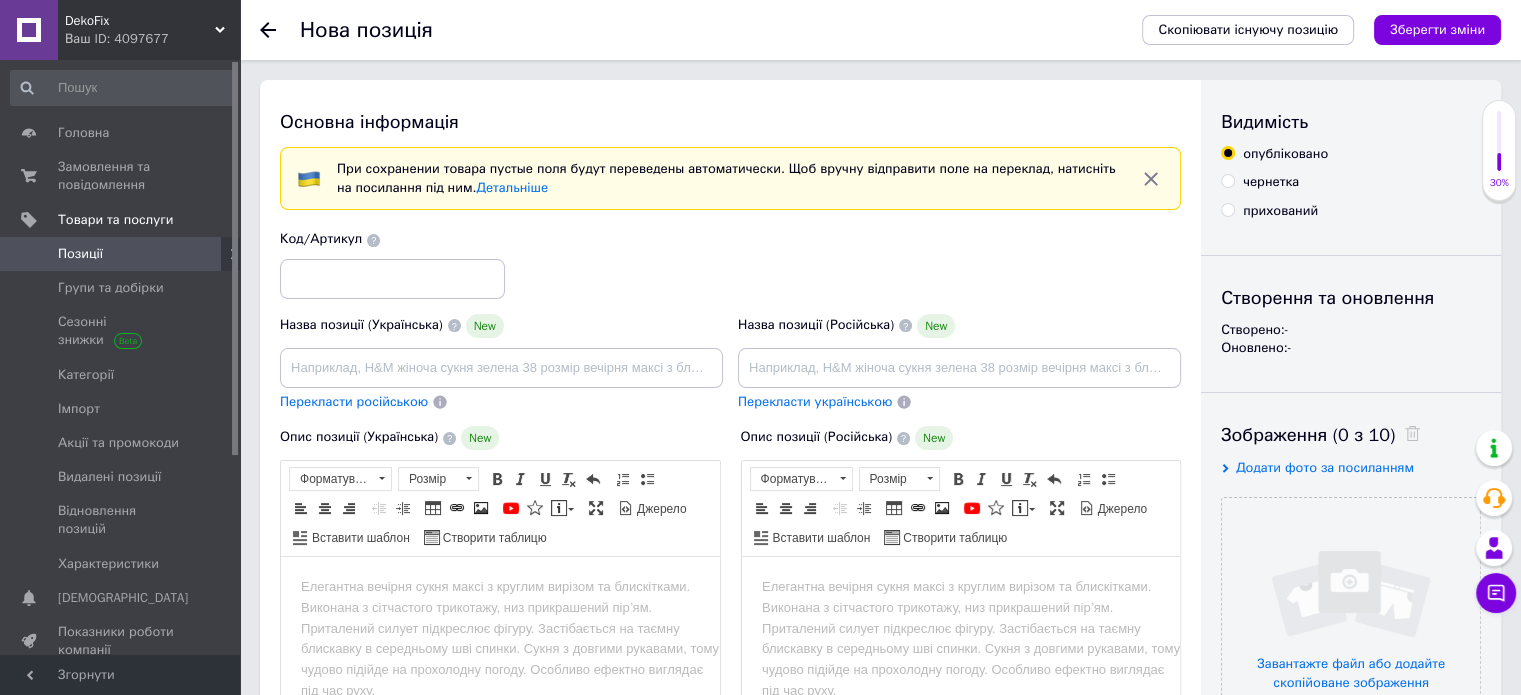scroll, scrollTop: 0, scrollLeft: 0, axis: both 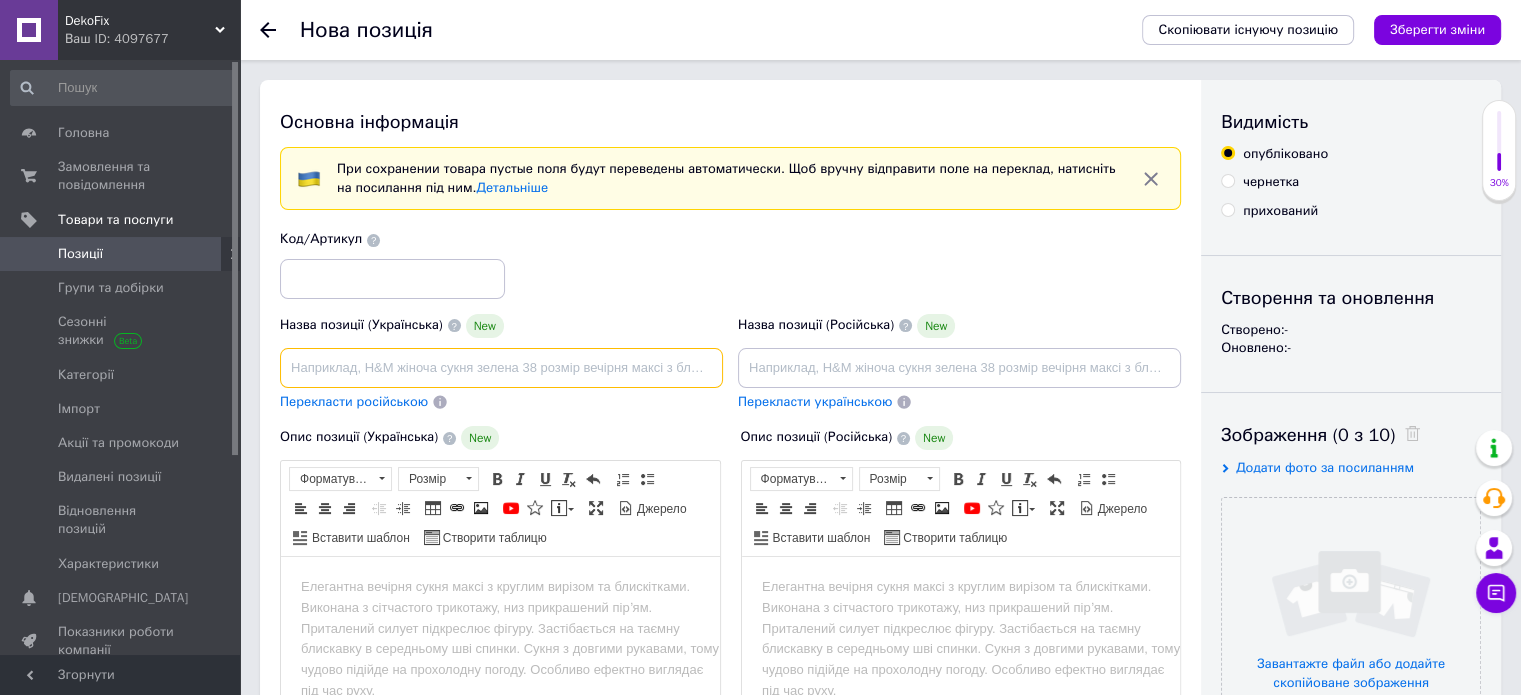 click at bounding box center (501, 368) 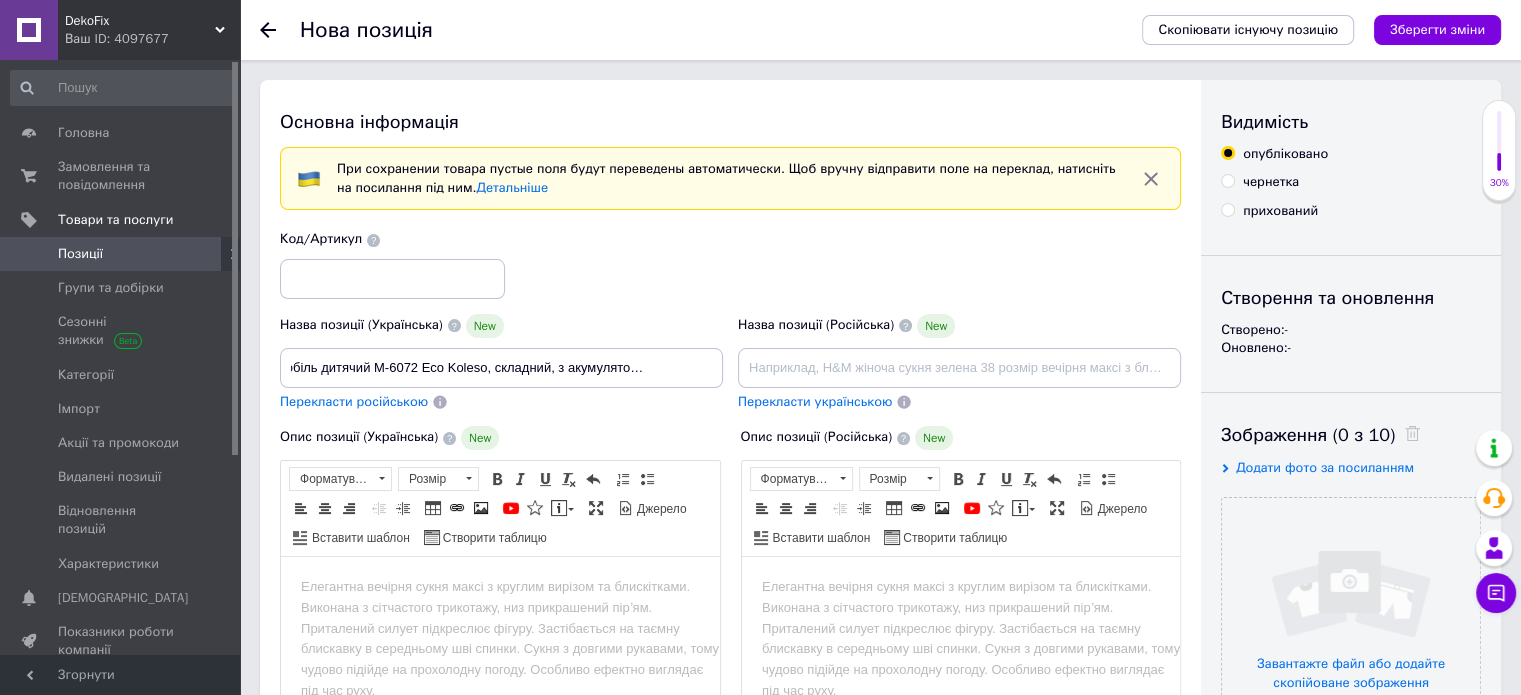scroll, scrollTop: 0, scrollLeft: 0, axis: both 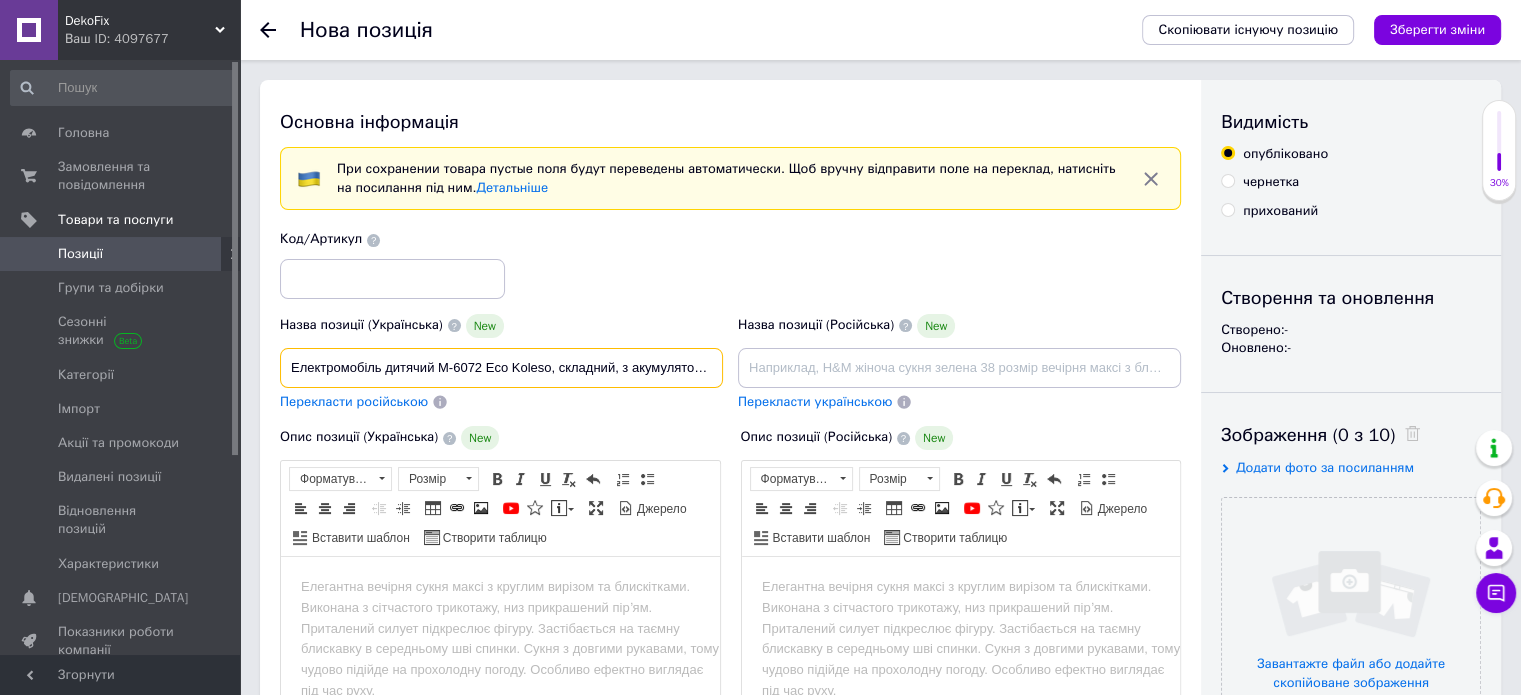 click on "Електромобіль дитячий M-6072 Eco Koleso, складний, з акумулятором 6V 4.5Ah" at bounding box center (501, 368) 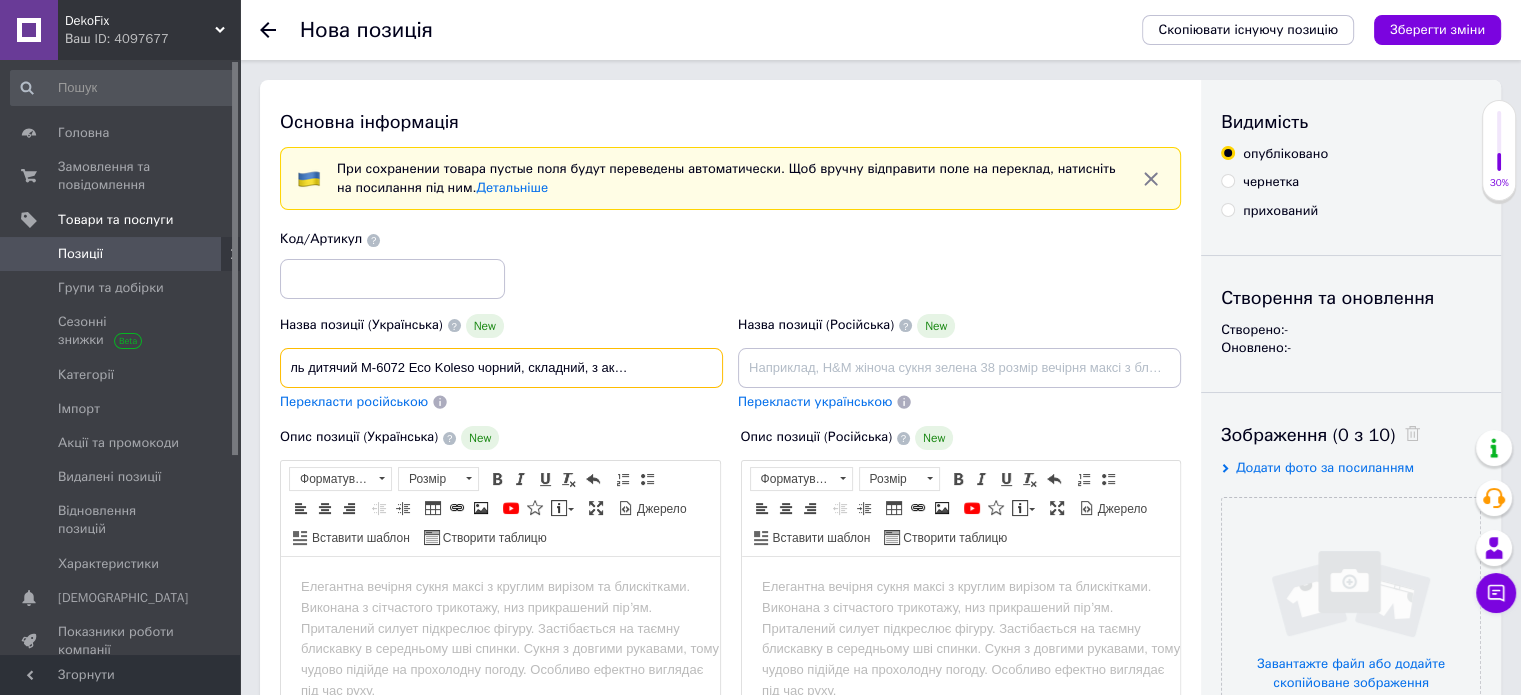 scroll, scrollTop: 0, scrollLeft: 110, axis: horizontal 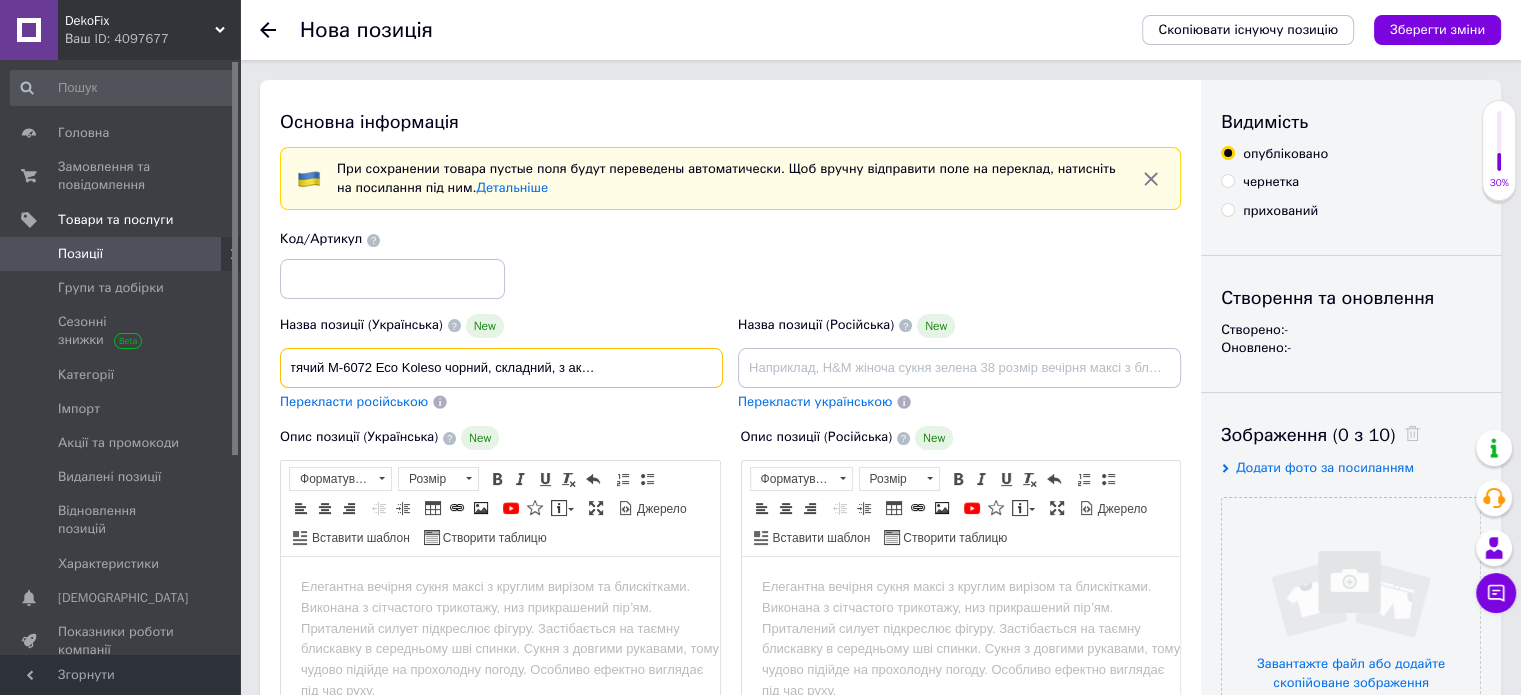 type on "Електромобіль дитячий M-6072 Eco Koleso чорний, складний, з акумулятором 6V 4.5Ah" 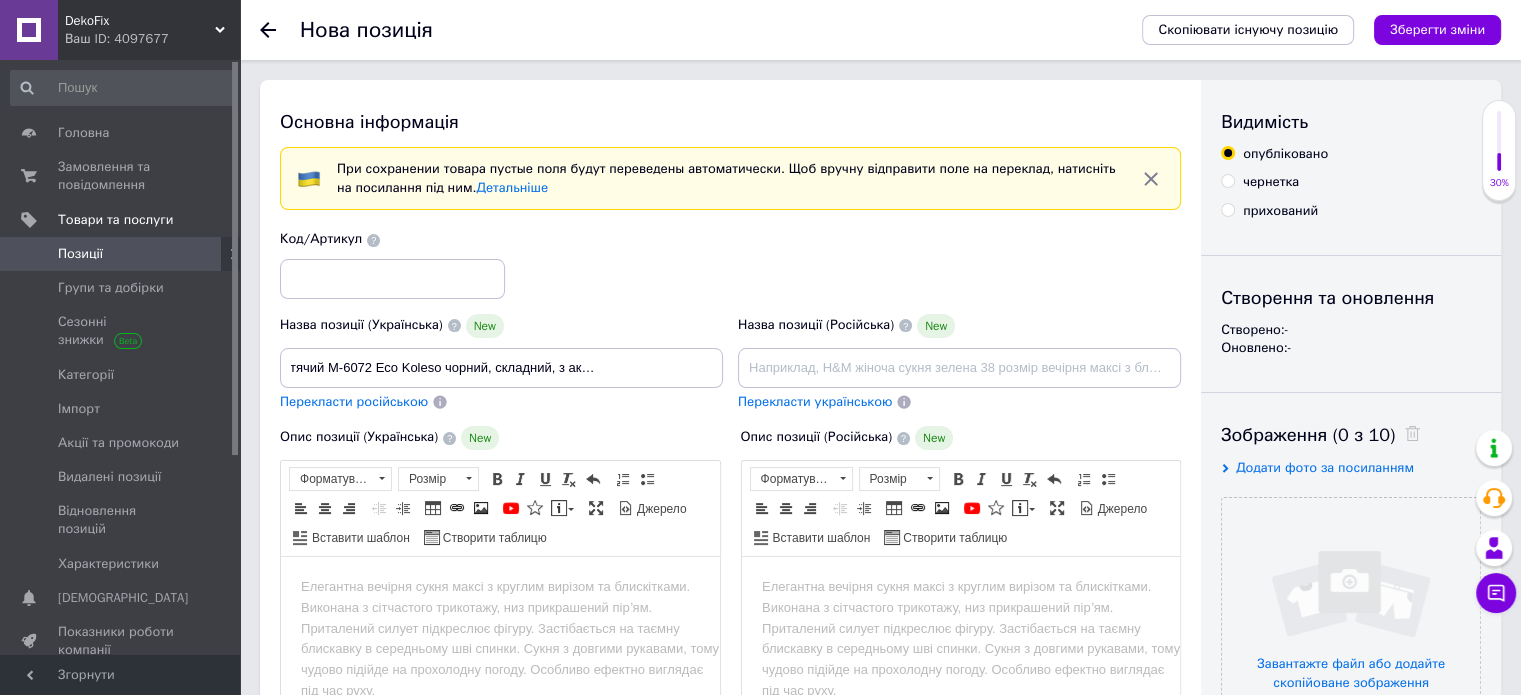 click at bounding box center [500, 587] 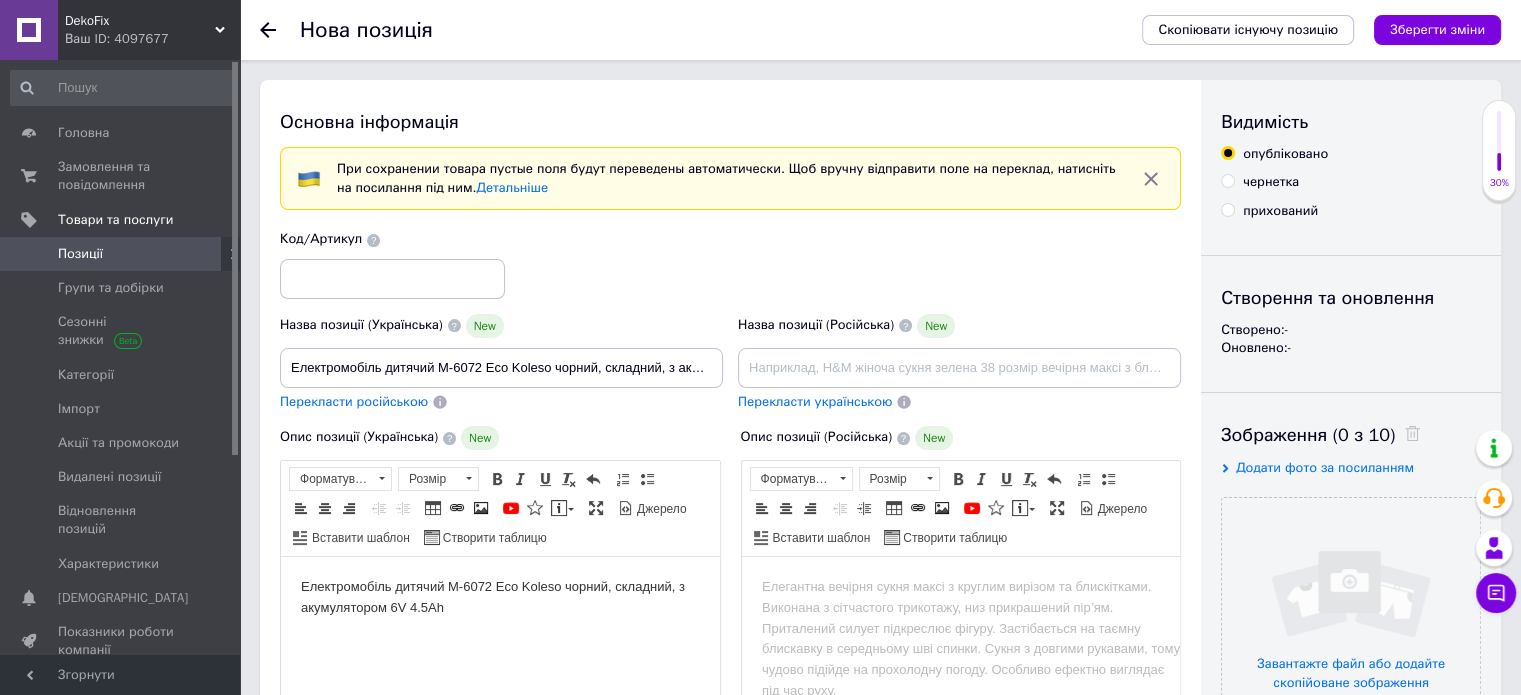 click on "Перекласти російською" at bounding box center [354, 401] 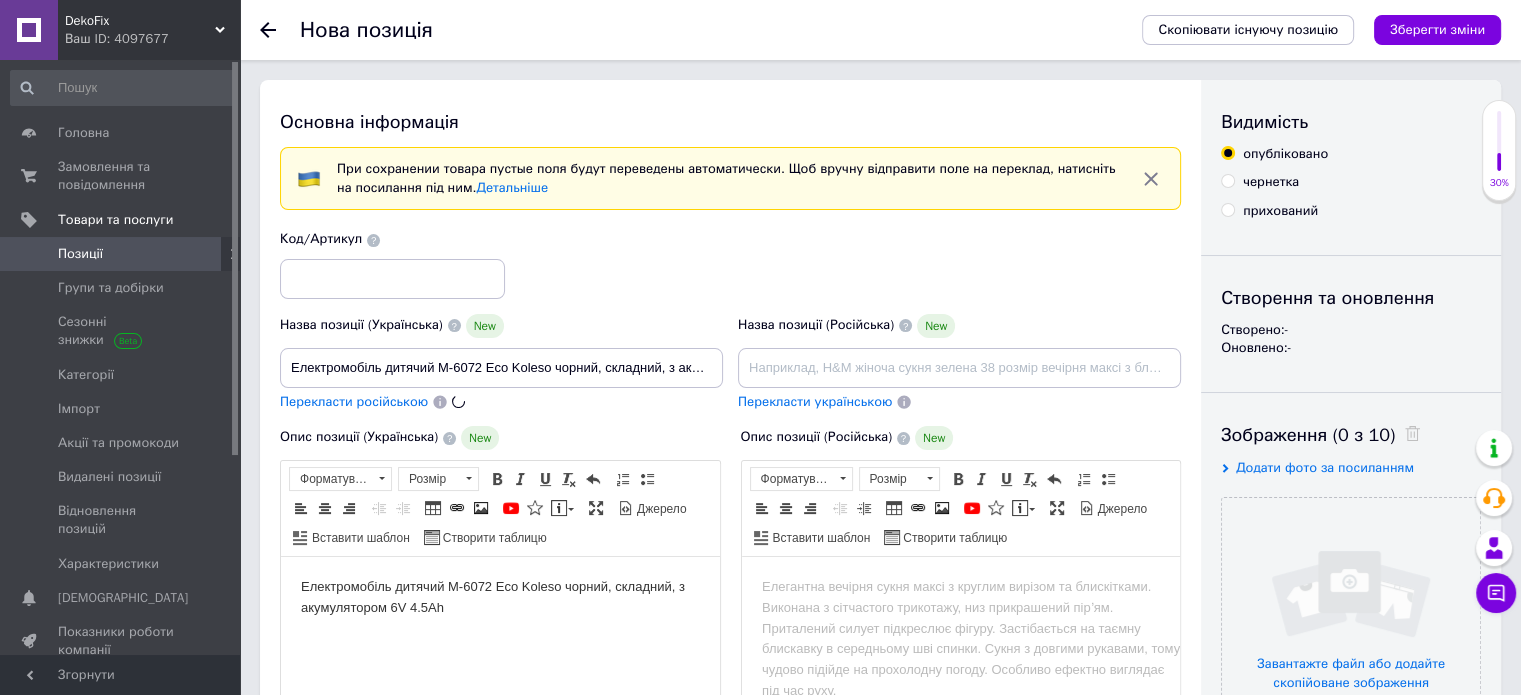 type on "Электромобиль детский M-6072 Eco Koleso черный, сложный, с аккумулятором 6V 4.5Ah" 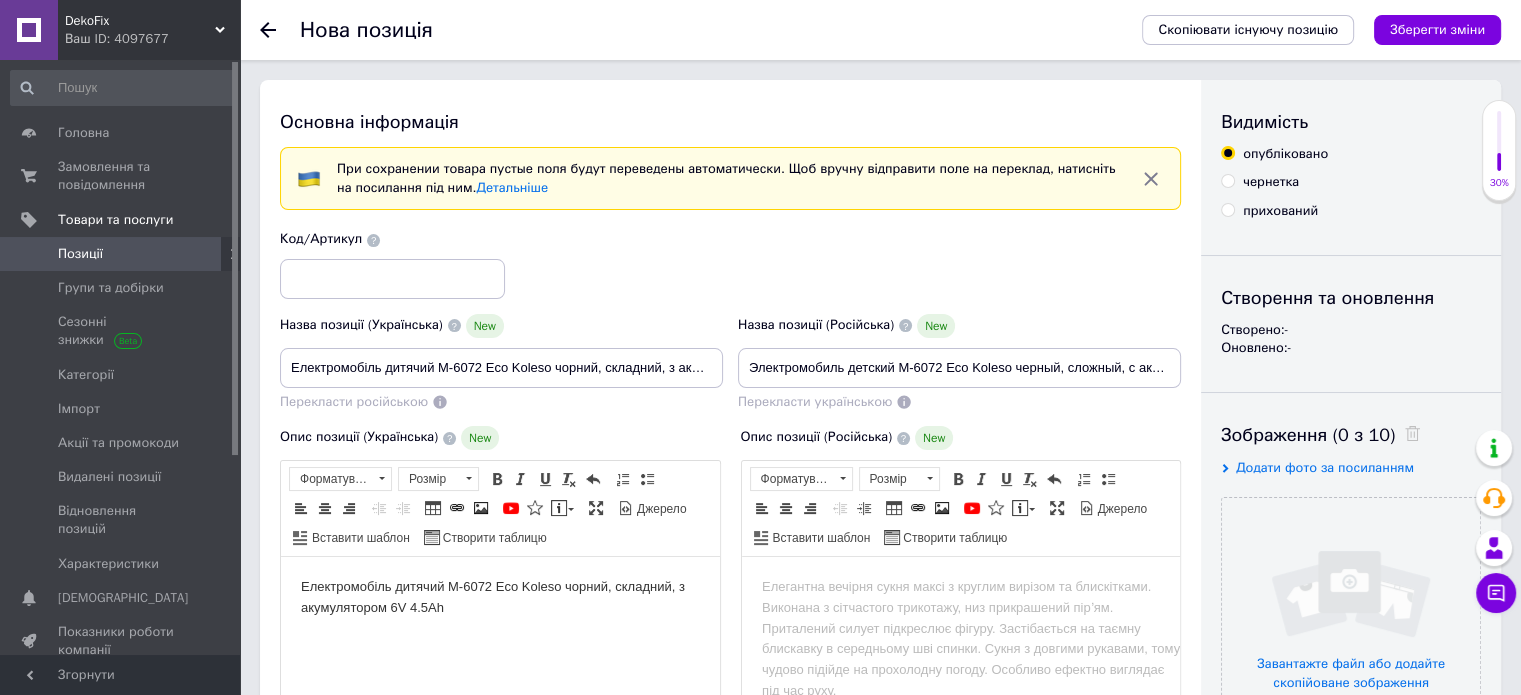 scroll, scrollTop: 100, scrollLeft: 0, axis: vertical 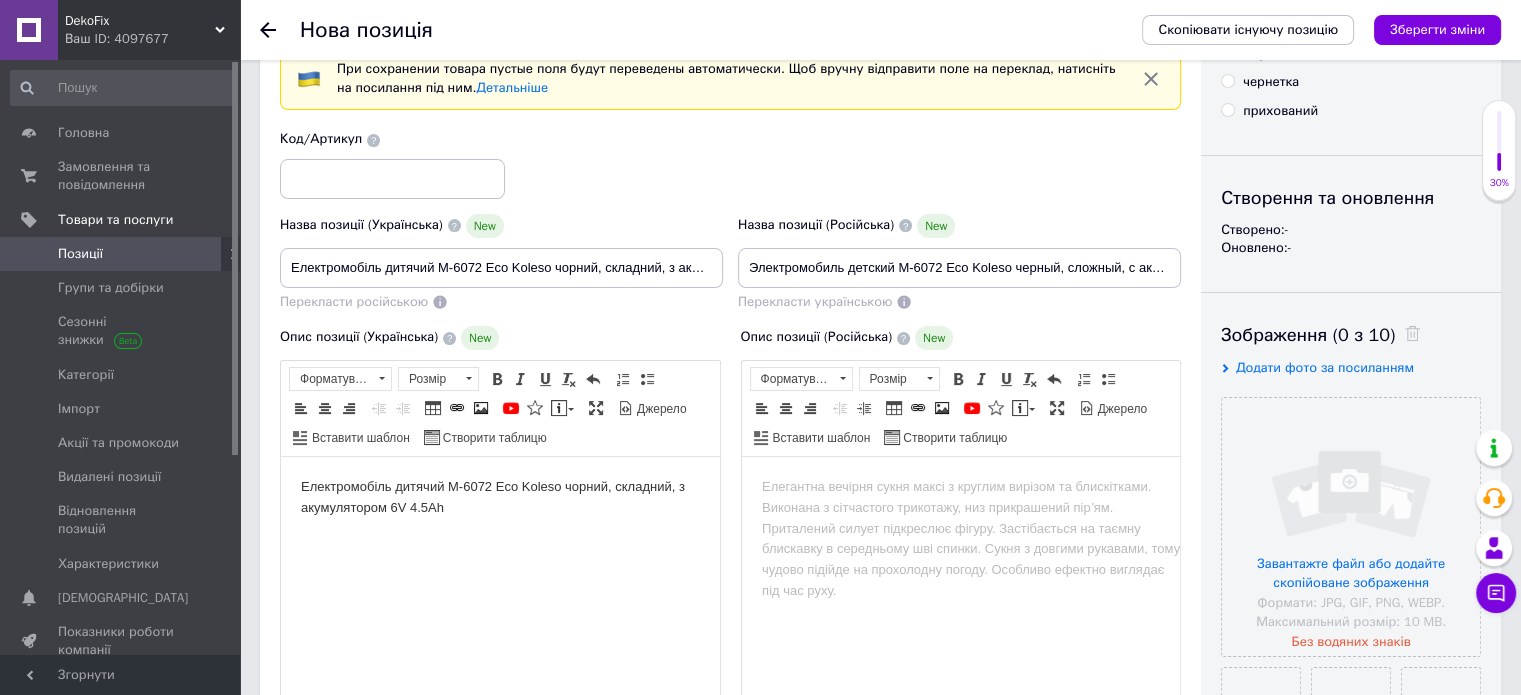 click on "Електромобіль дитячий M-6072 Eco Koleso чорний, складний, з акумулятором 6V 4.5Ah" at bounding box center [500, 498] 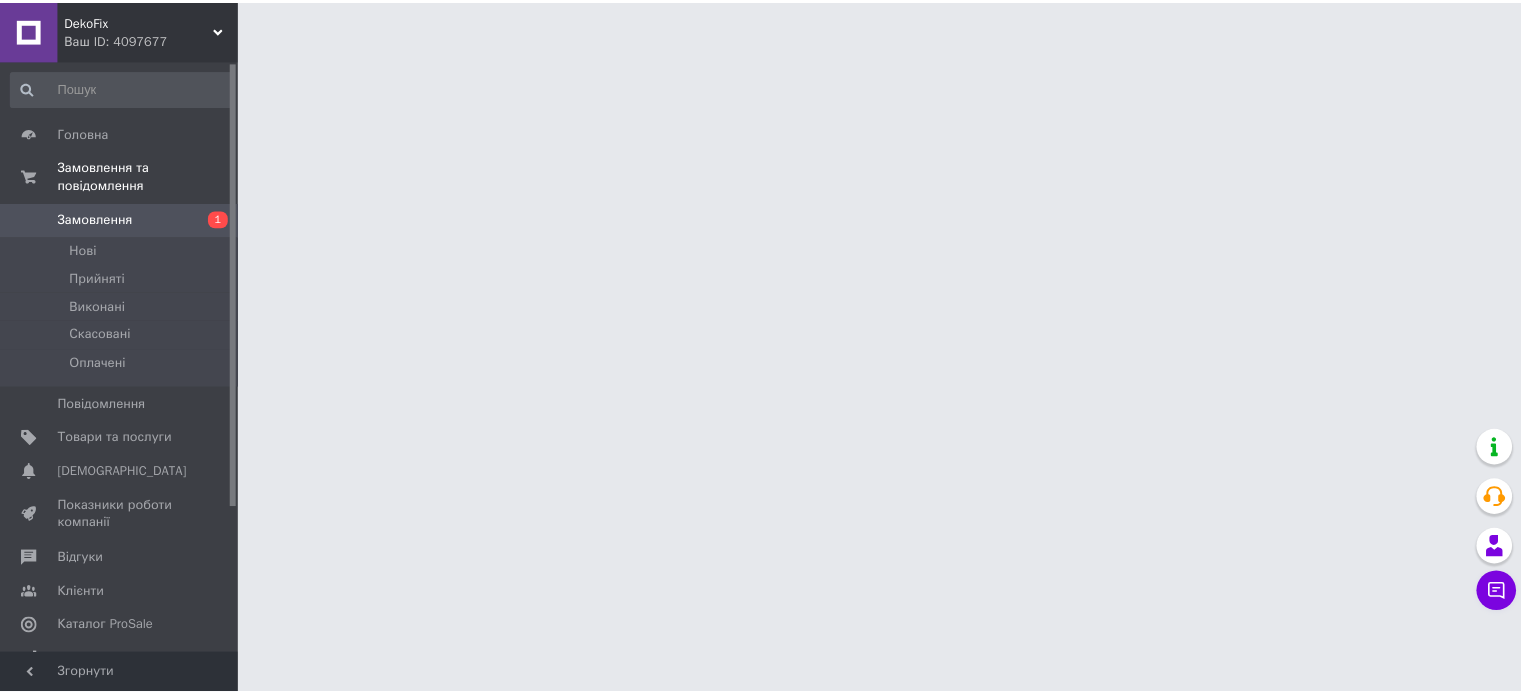 scroll, scrollTop: 0, scrollLeft: 0, axis: both 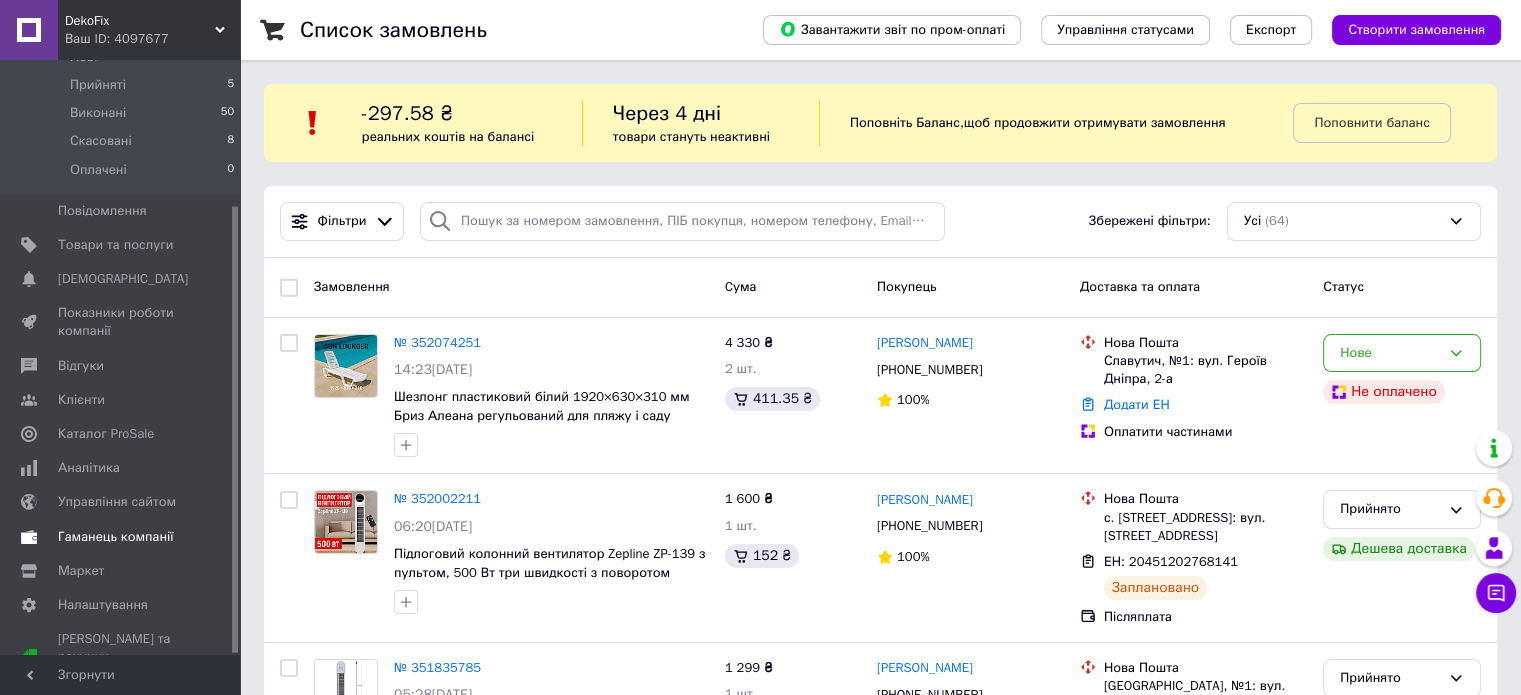 click on "Гаманець компанії" at bounding box center (116, 537) 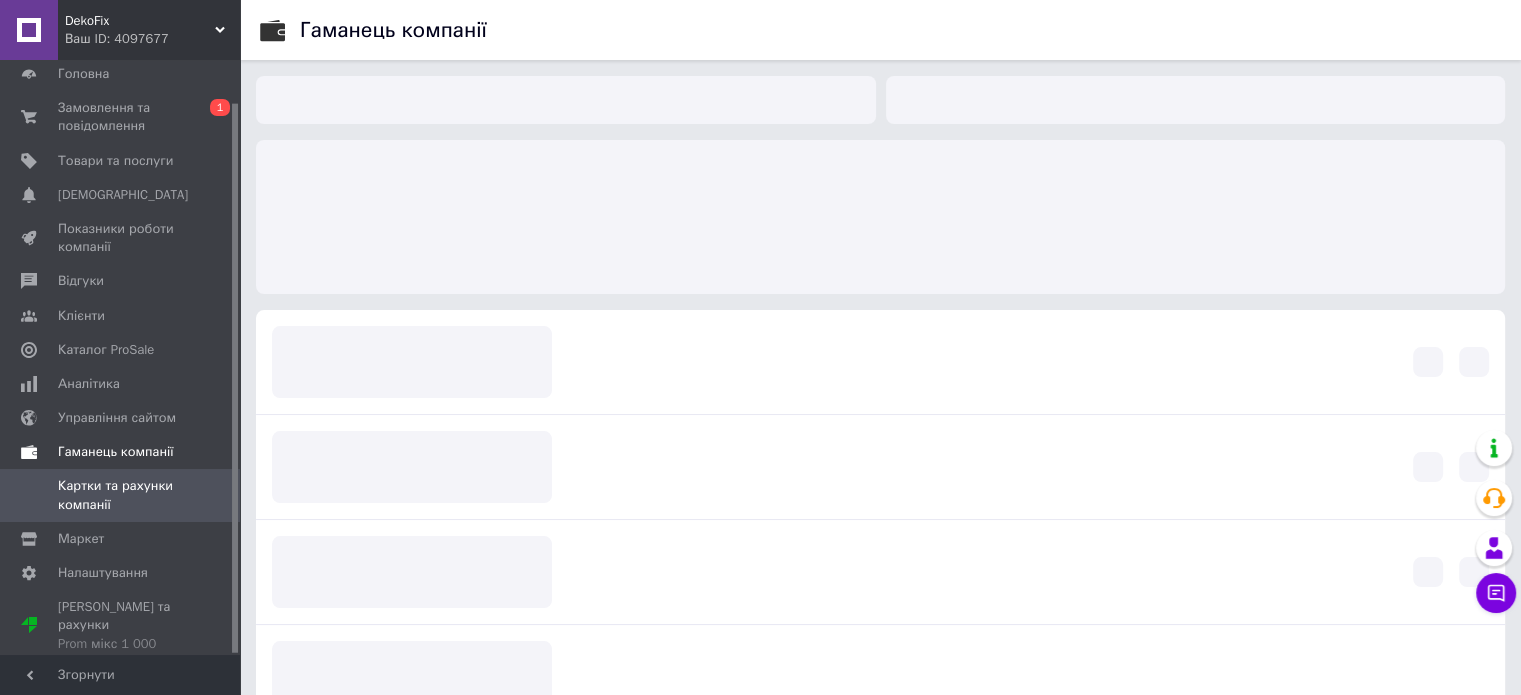 scroll, scrollTop: 45, scrollLeft: 0, axis: vertical 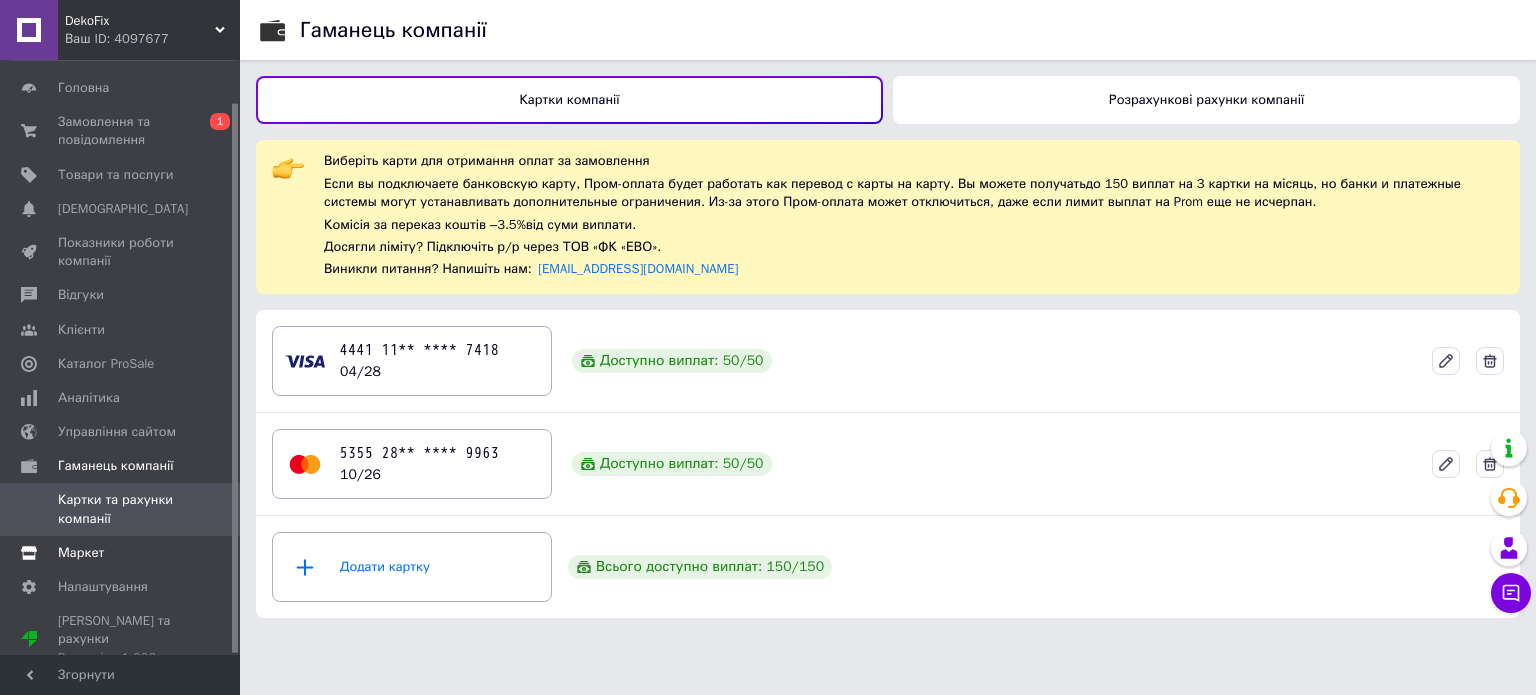 click on "Маркет" at bounding box center (81, 553) 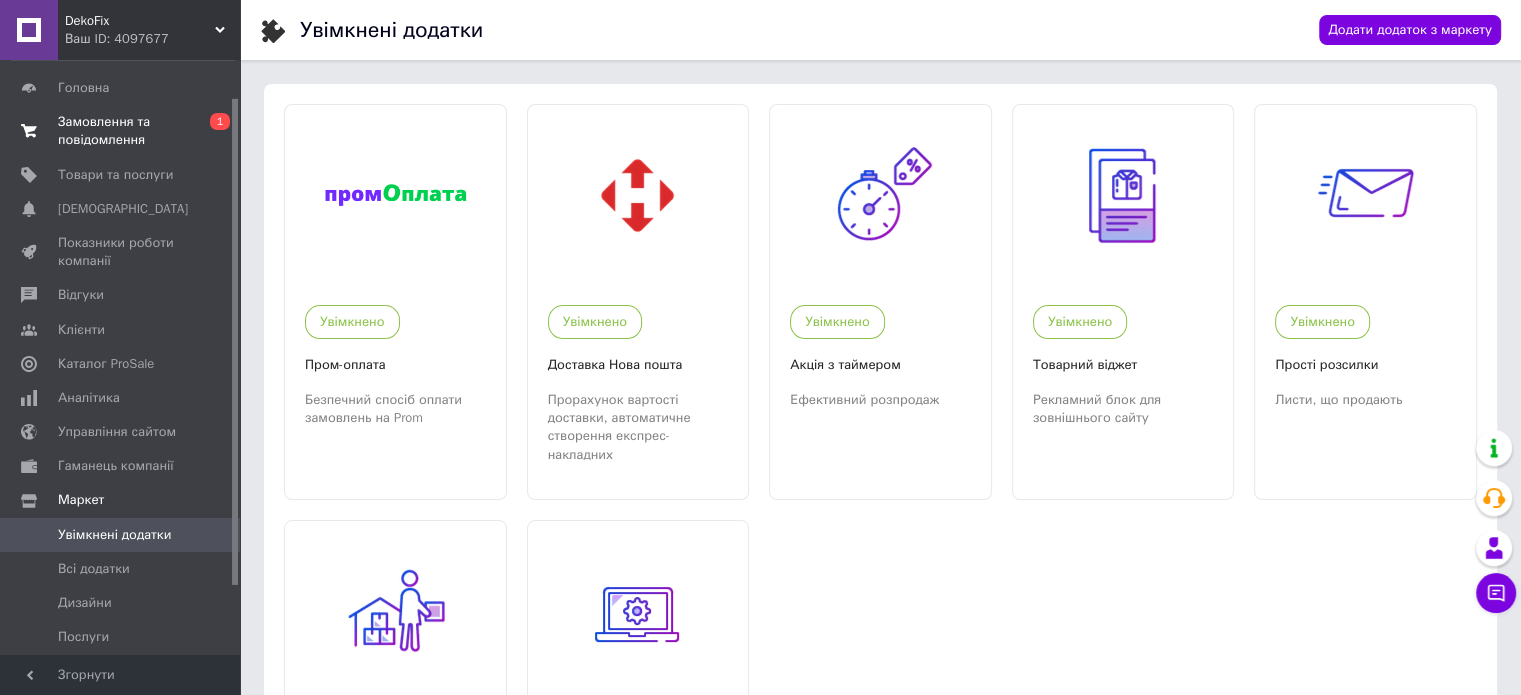 click on "Замовлення та повідомлення" at bounding box center [121, 131] 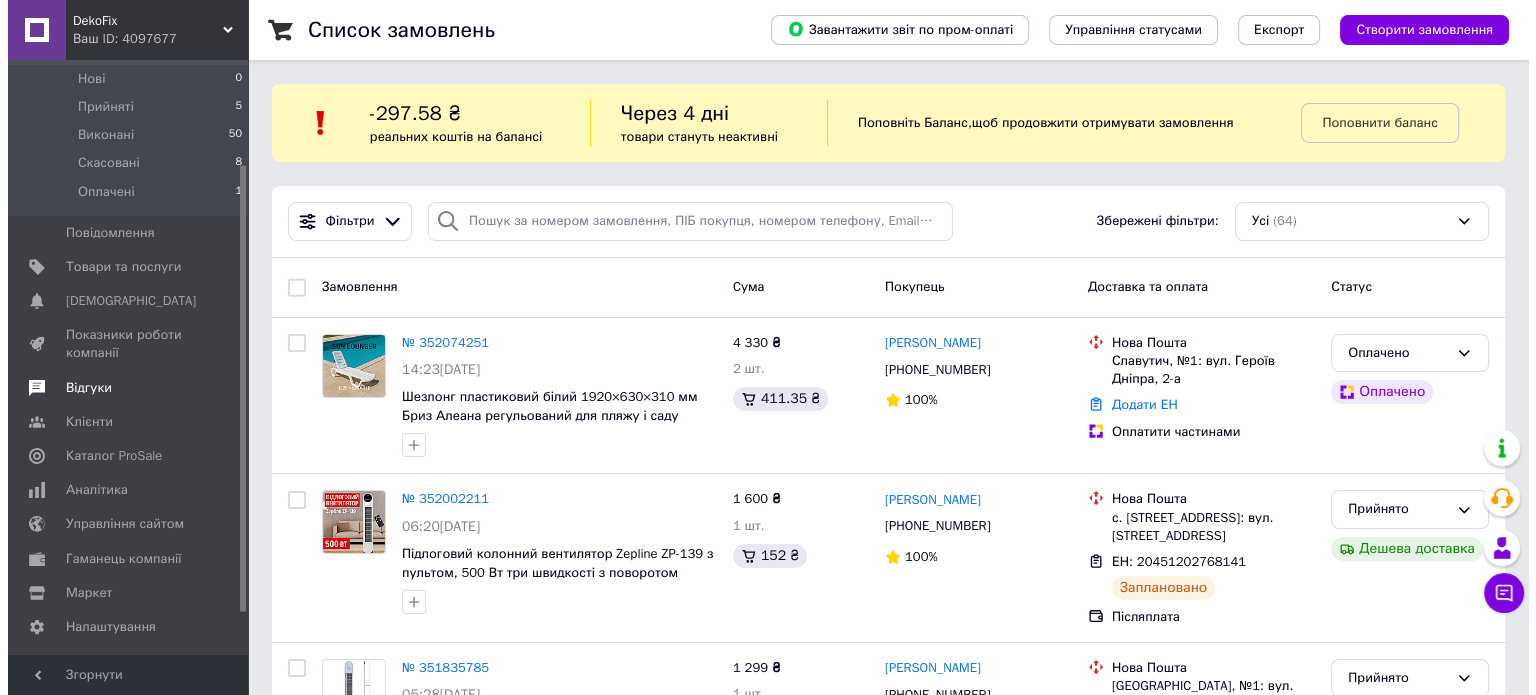 scroll, scrollTop: 194, scrollLeft: 0, axis: vertical 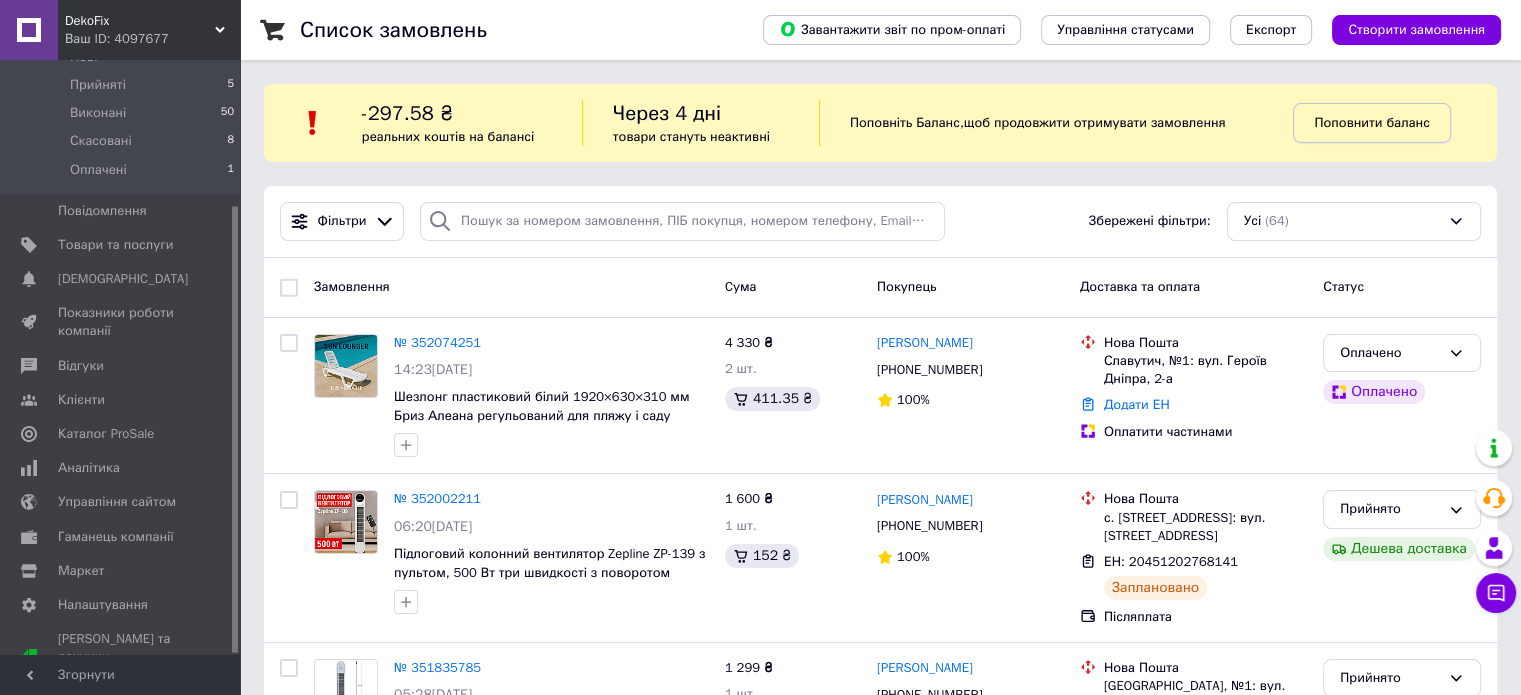 click on "Поповнити баланс" at bounding box center [1371, 122] 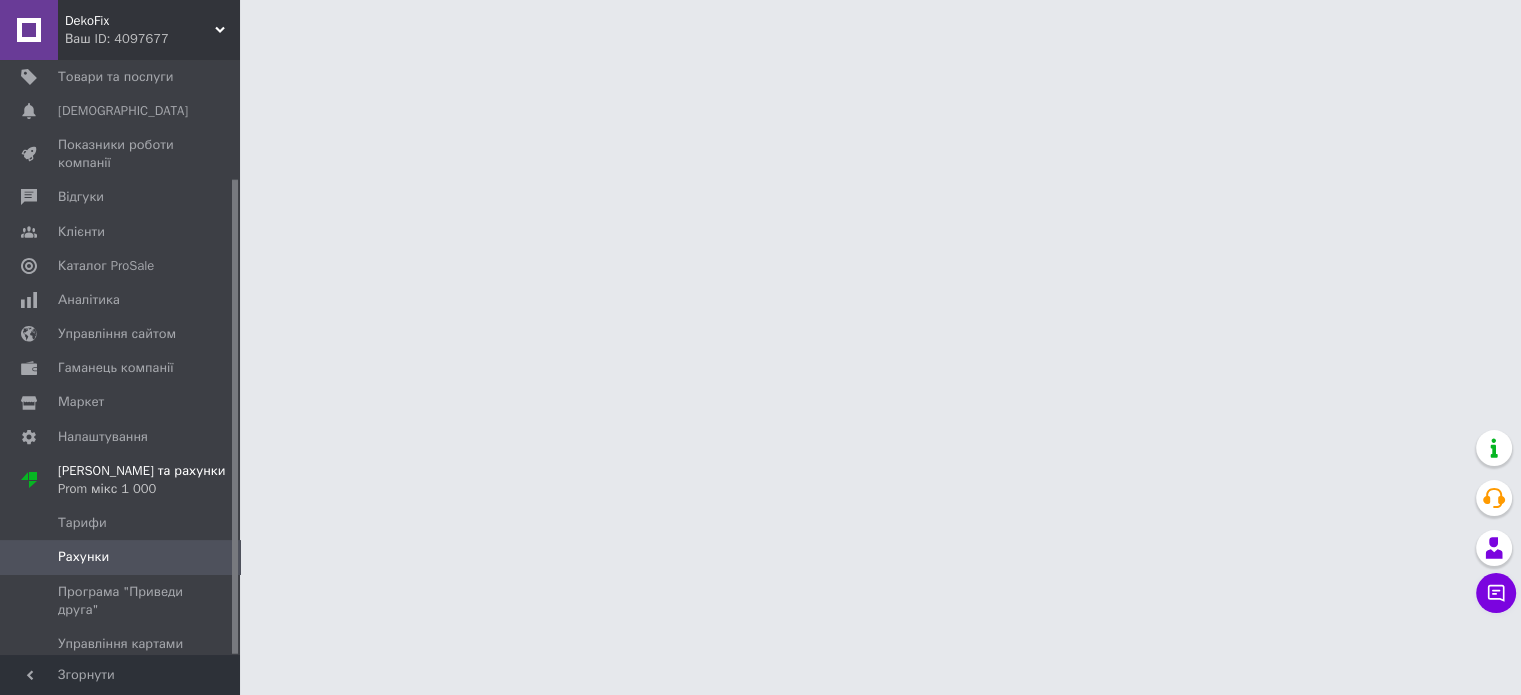 scroll, scrollTop: 148, scrollLeft: 0, axis: vertical 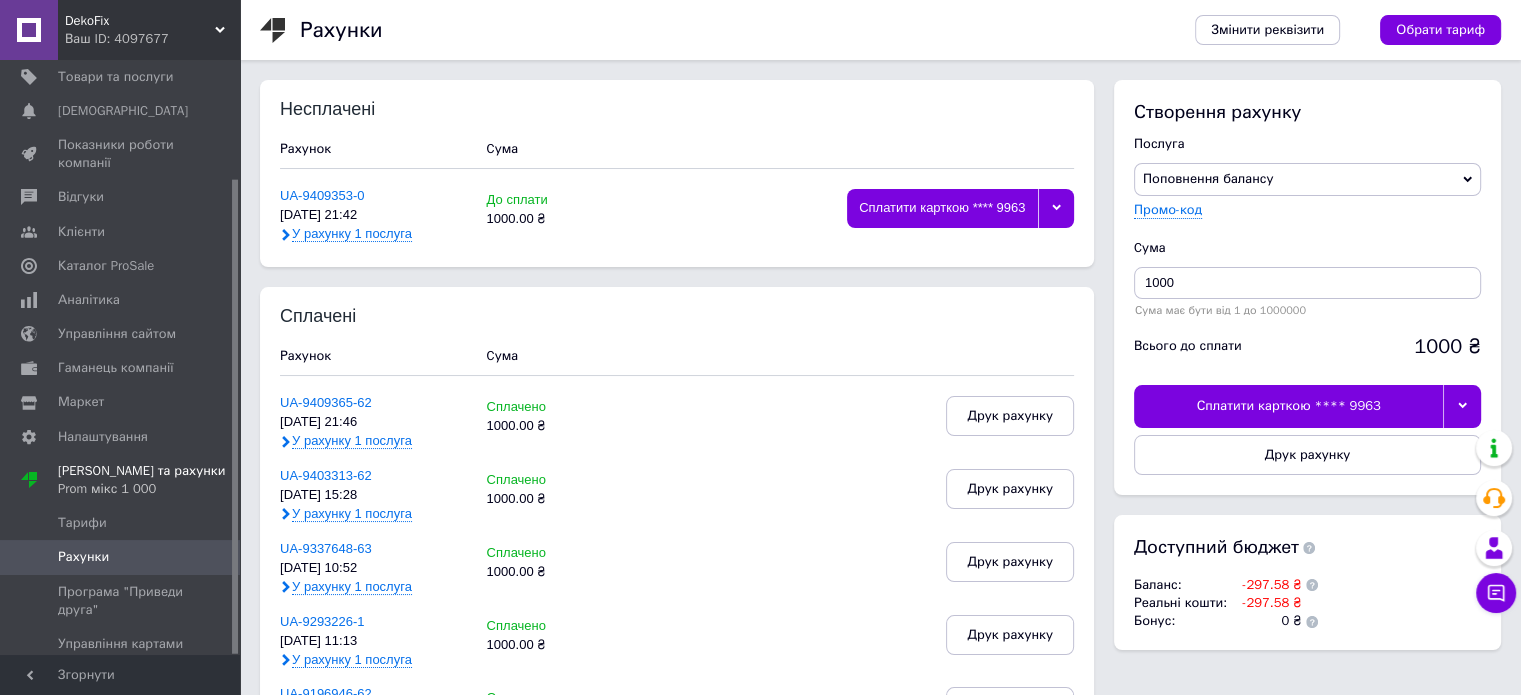 click on "У рахунку 1 послуга" at bounding box center (352, 234) 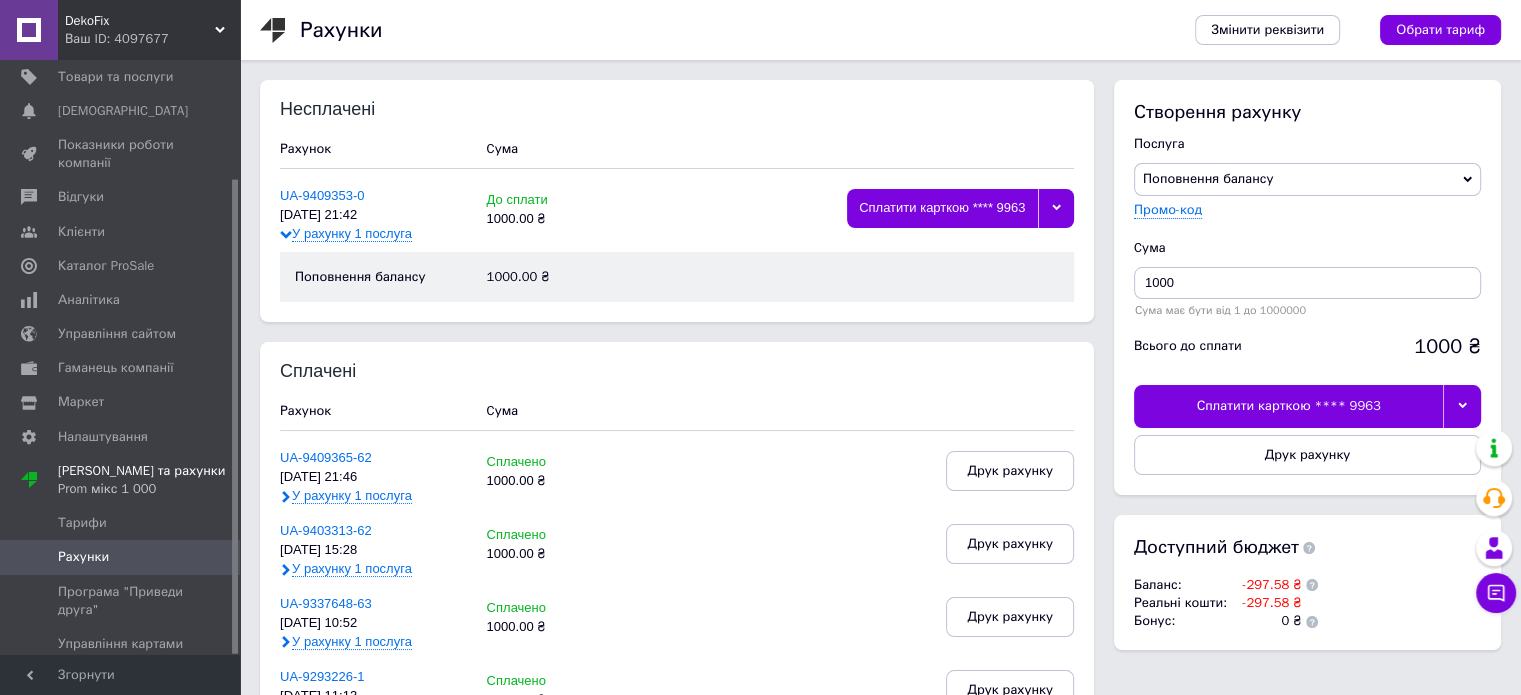 click on "У рахунку 1 послуга" at bounding box center [352, 234] 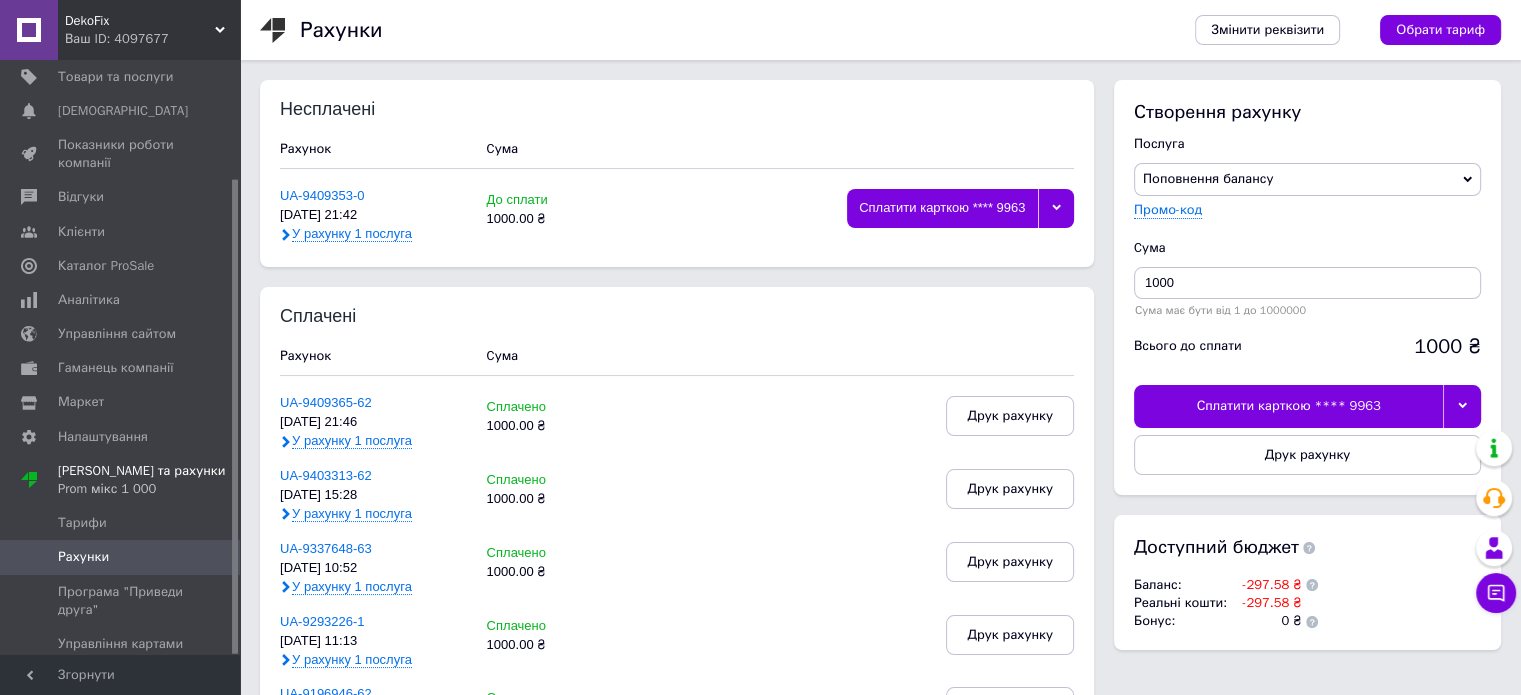 click on "У рахунку 1 послуга" at bounding box center [352, 234] 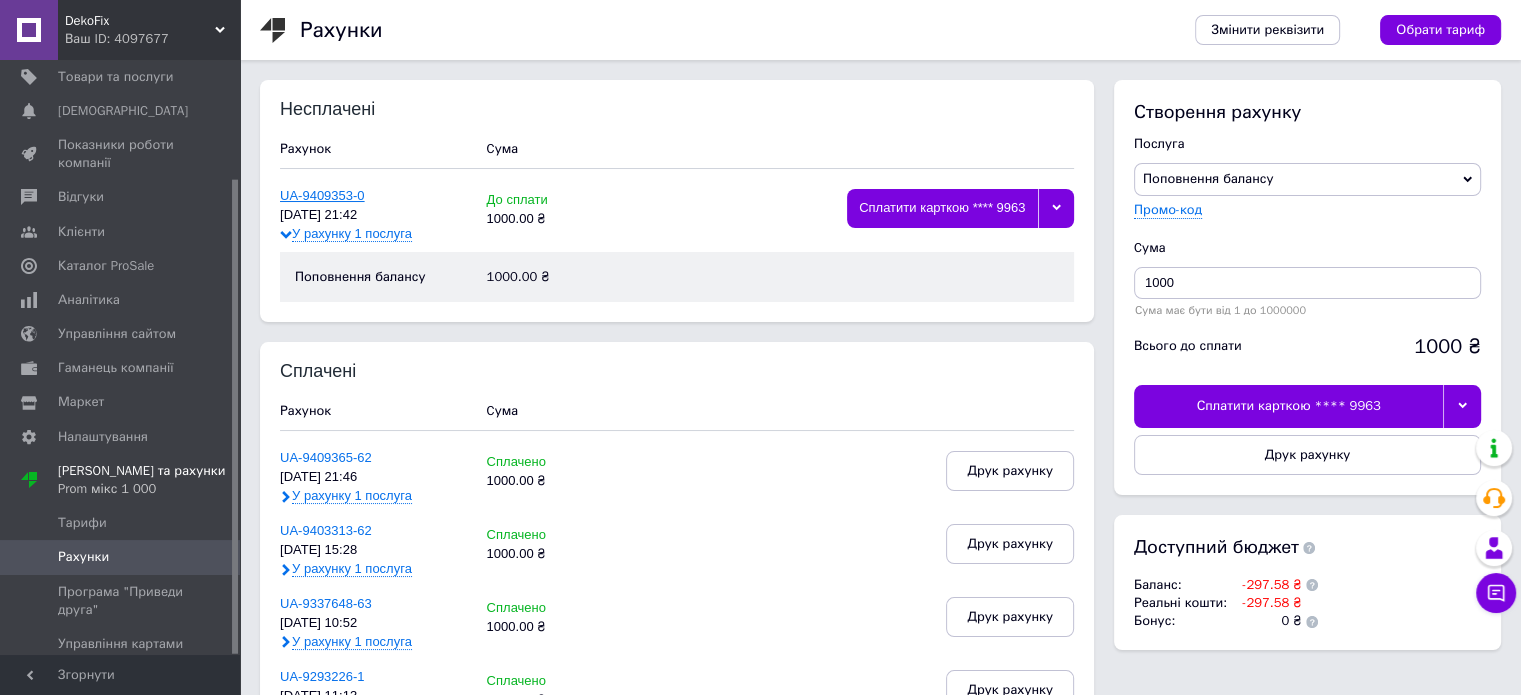 click on "UA-9409353-0" at bounding box center [322, 195] 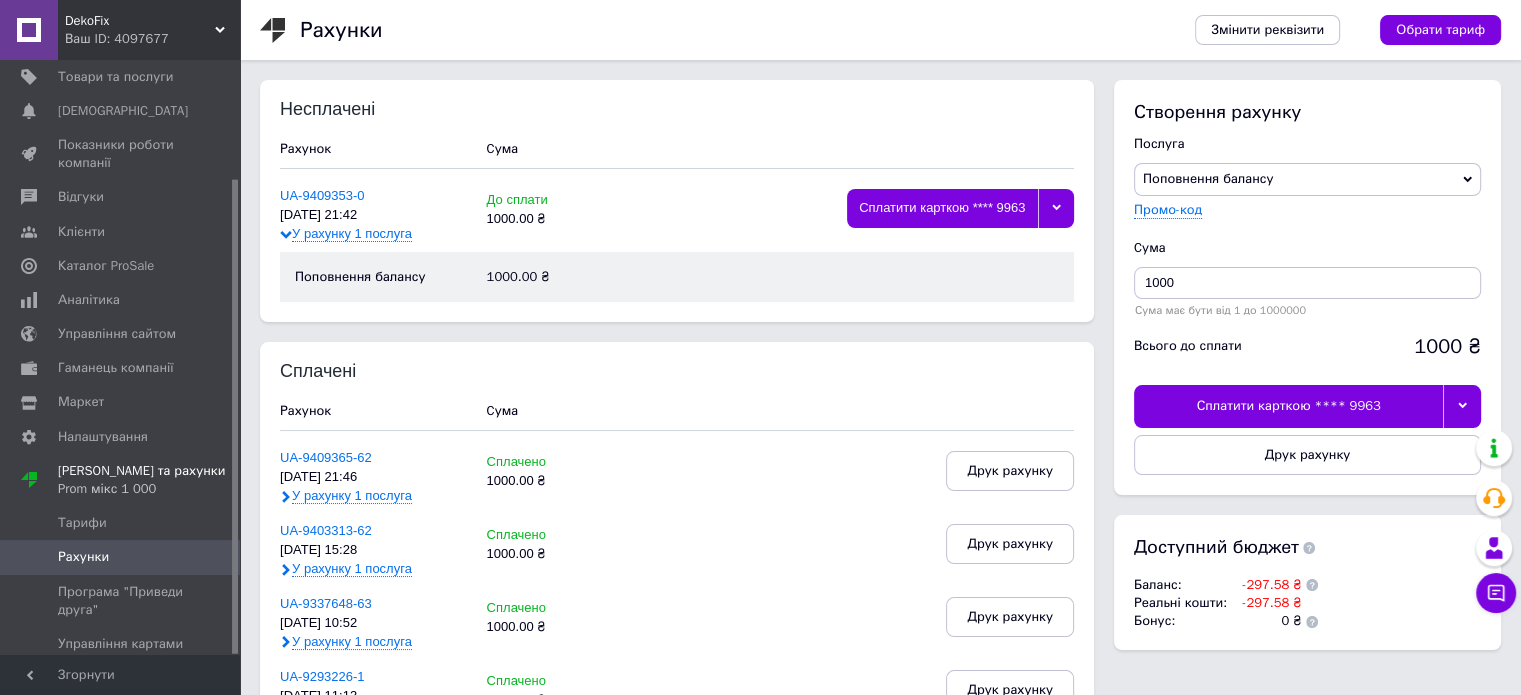 click at bounding box center (1056, 208) 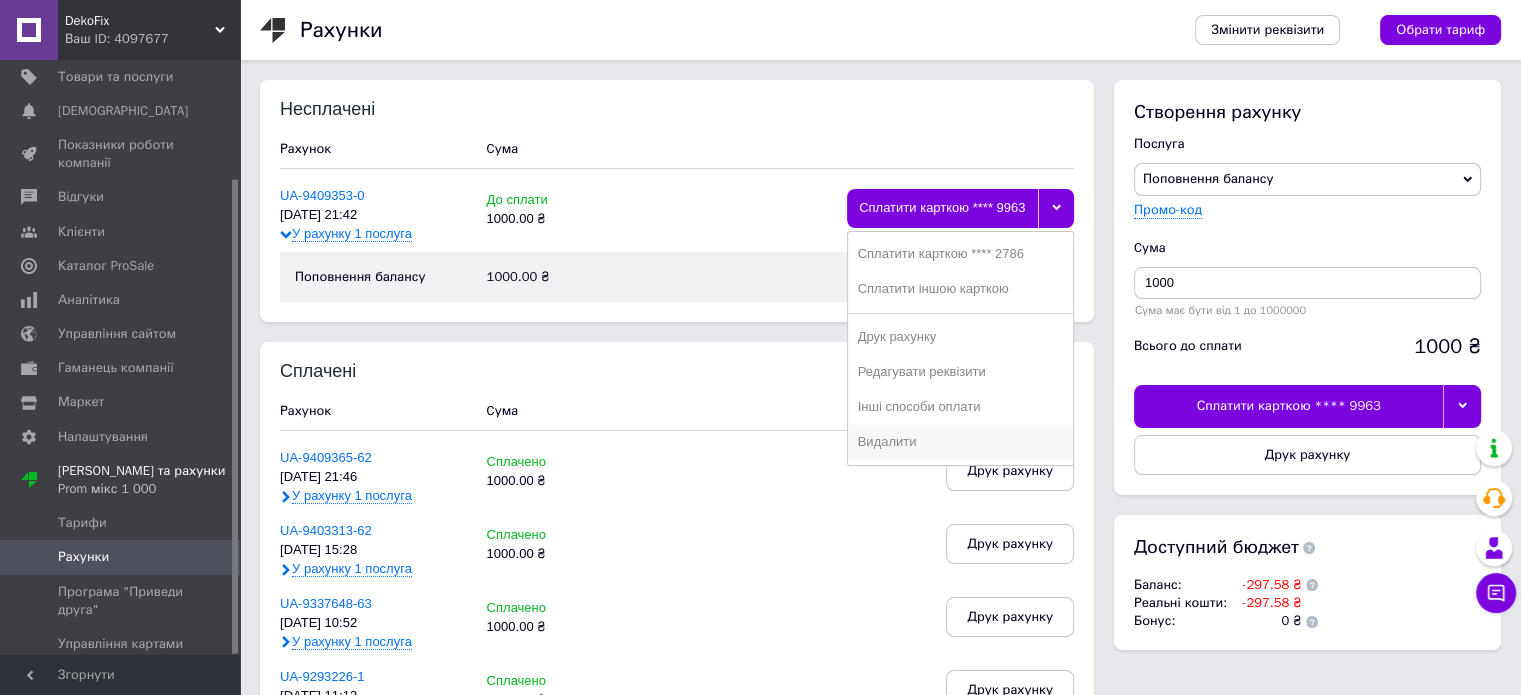 click on "Видалити" at bounding box center (960, 442) 